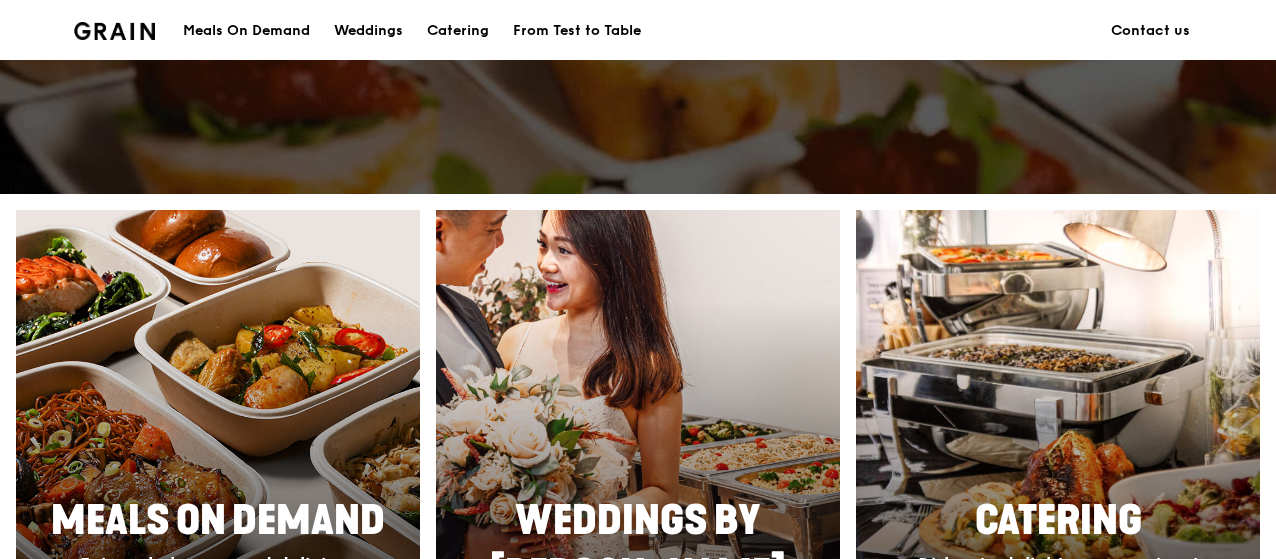 scroll, scrollTop: 0, scrollLeft: 0, axis: both 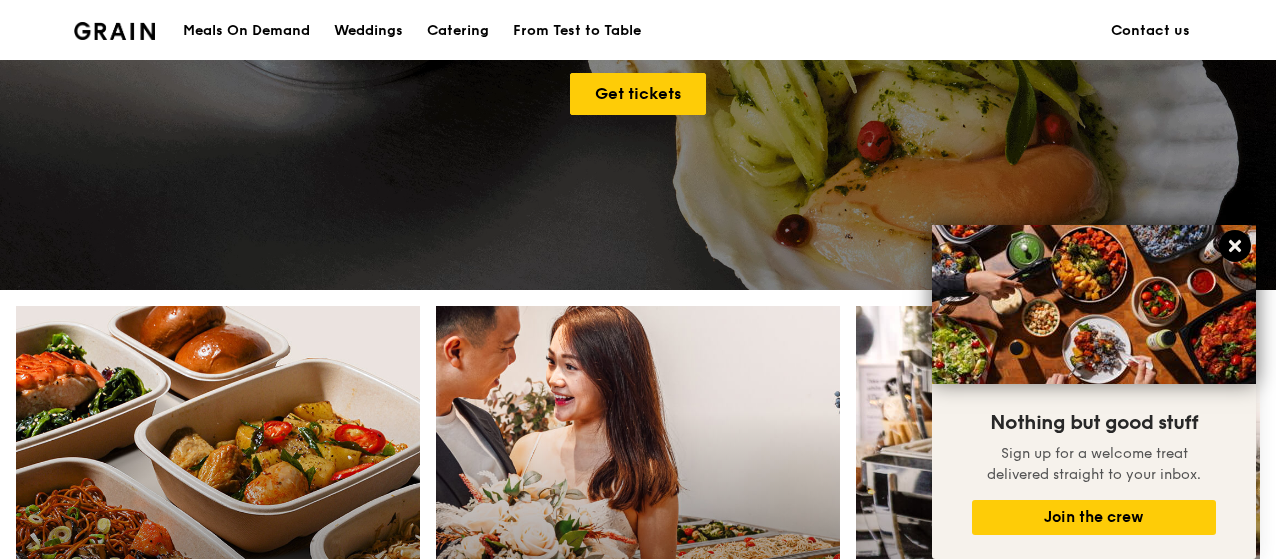 click 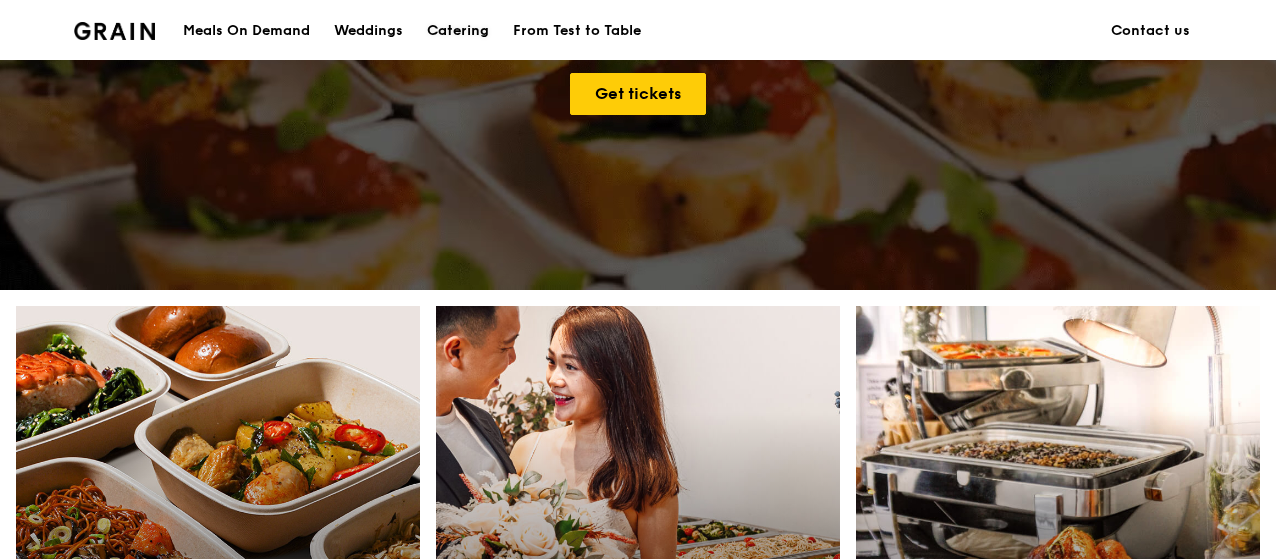 click on "Catering" at bounding box center [458, 31] 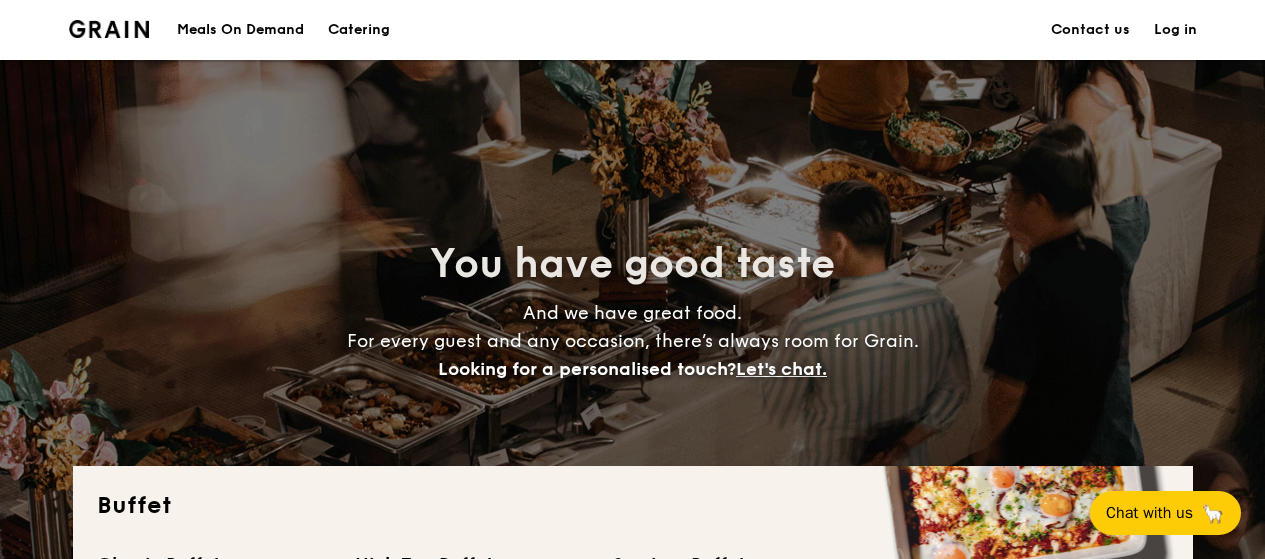 scroll, scrollTop: 0, scrollLeft: 0, axis: both 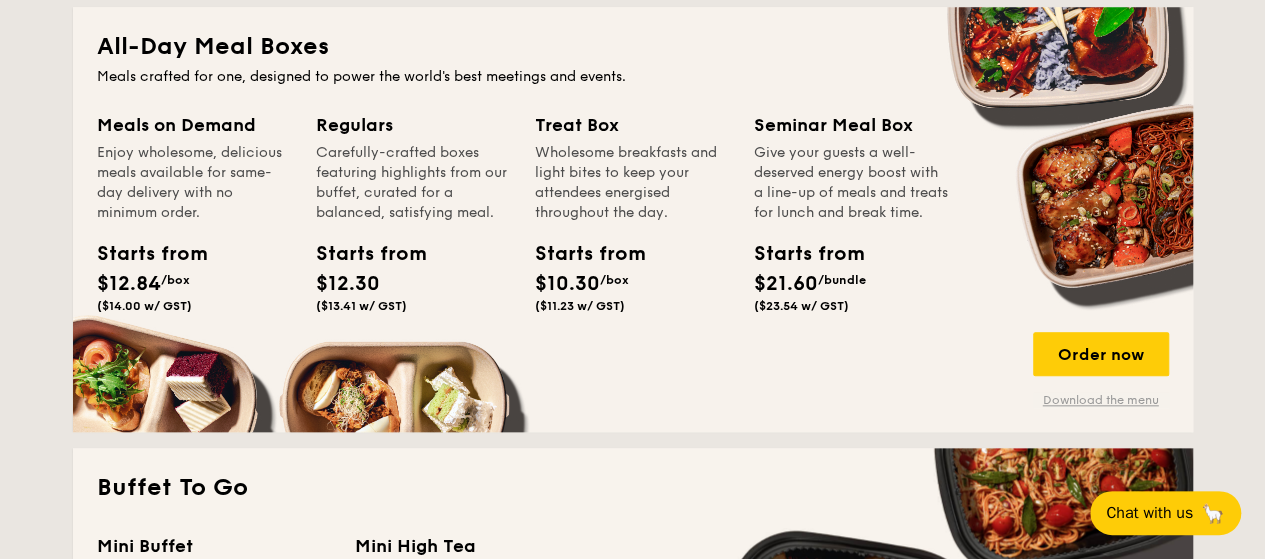 click on "Download the menu" at bounding box center [1101, 400] 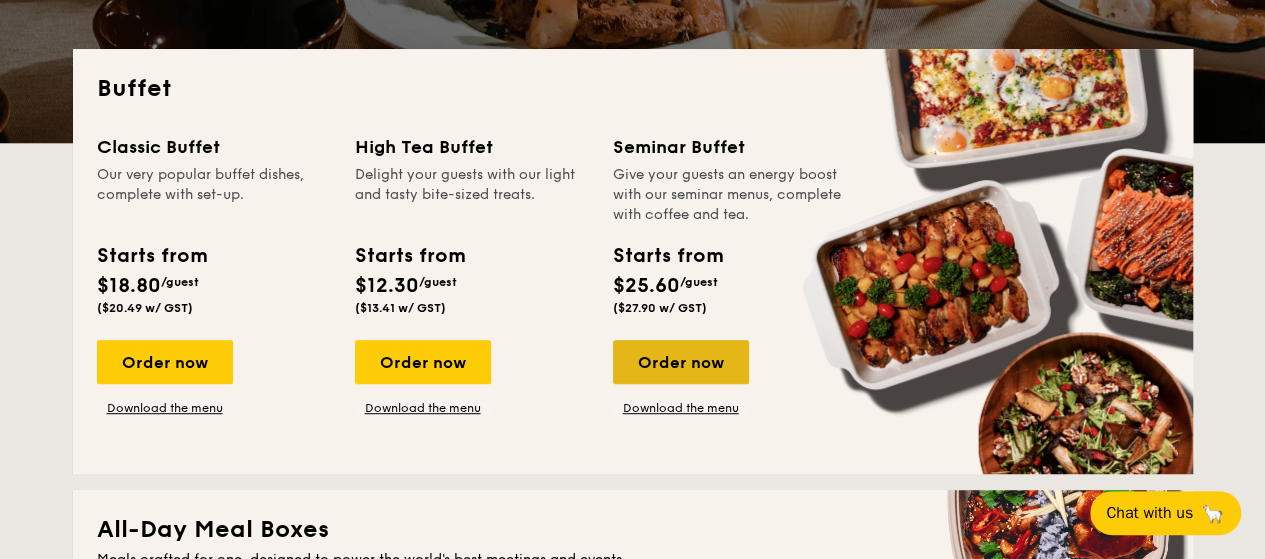 scroll, scrollTop: 500, scrollLeft: 0, axis: vertical 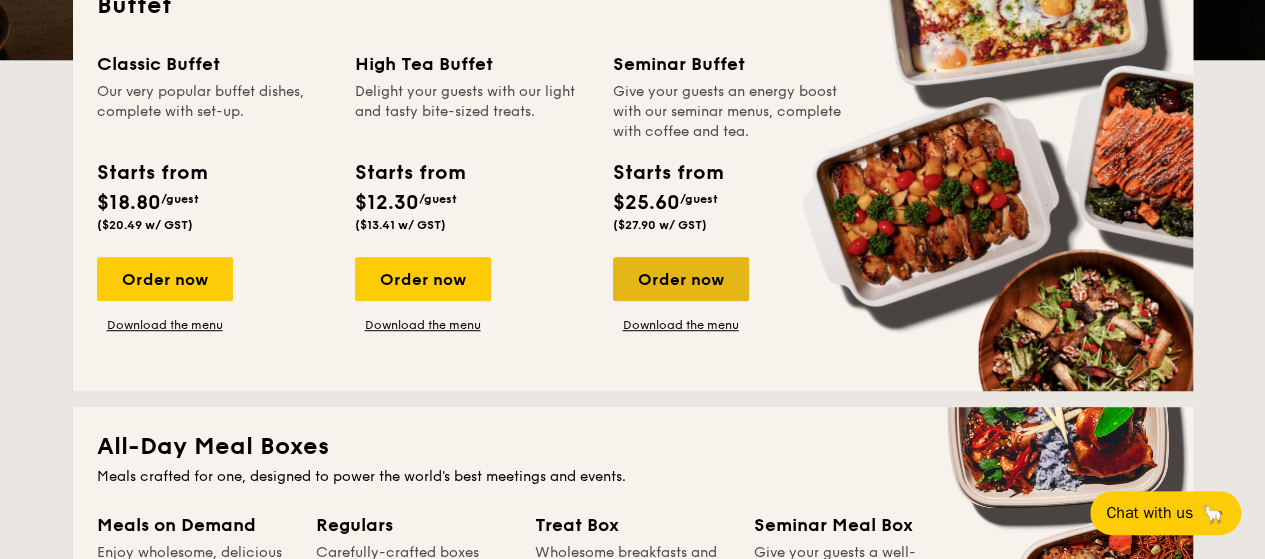 click on "Order now" at bounding box center [681, 279] 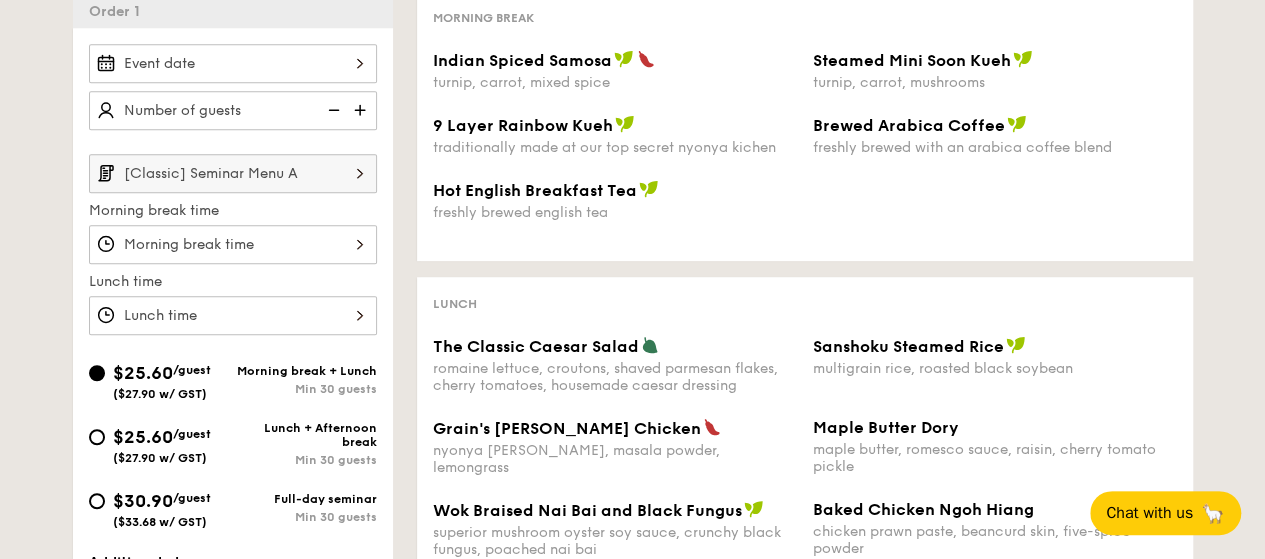 scroll, scrollTop: 600, scrollLeft: 0, axis: vertical 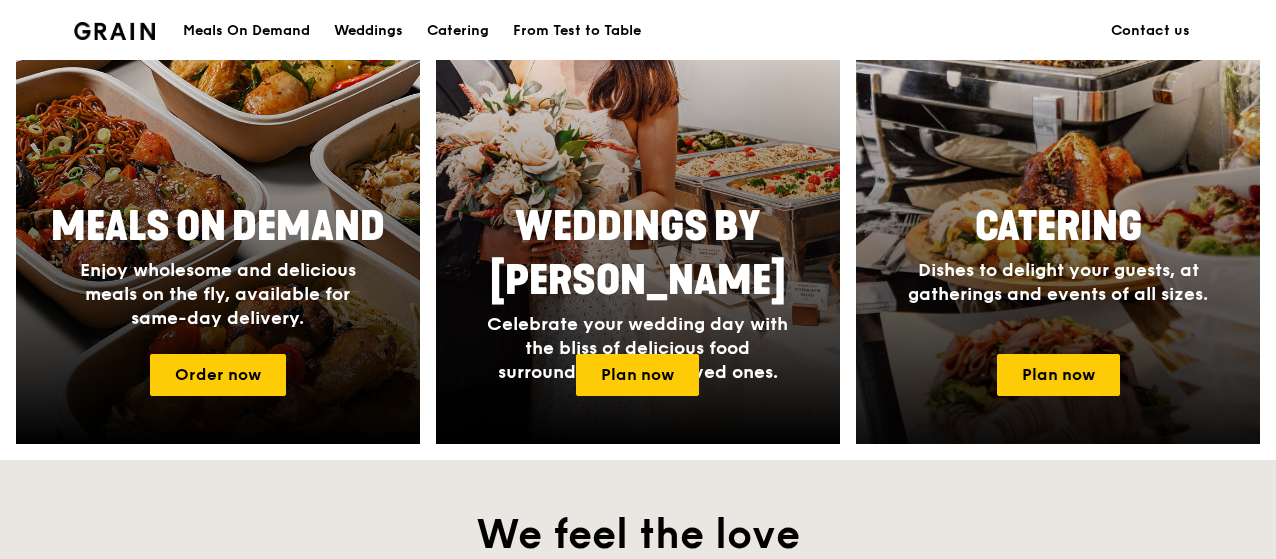 click on "Dishes to delight your guests, at gatherings and events of all sizes." at bounding box center [1058, 282] 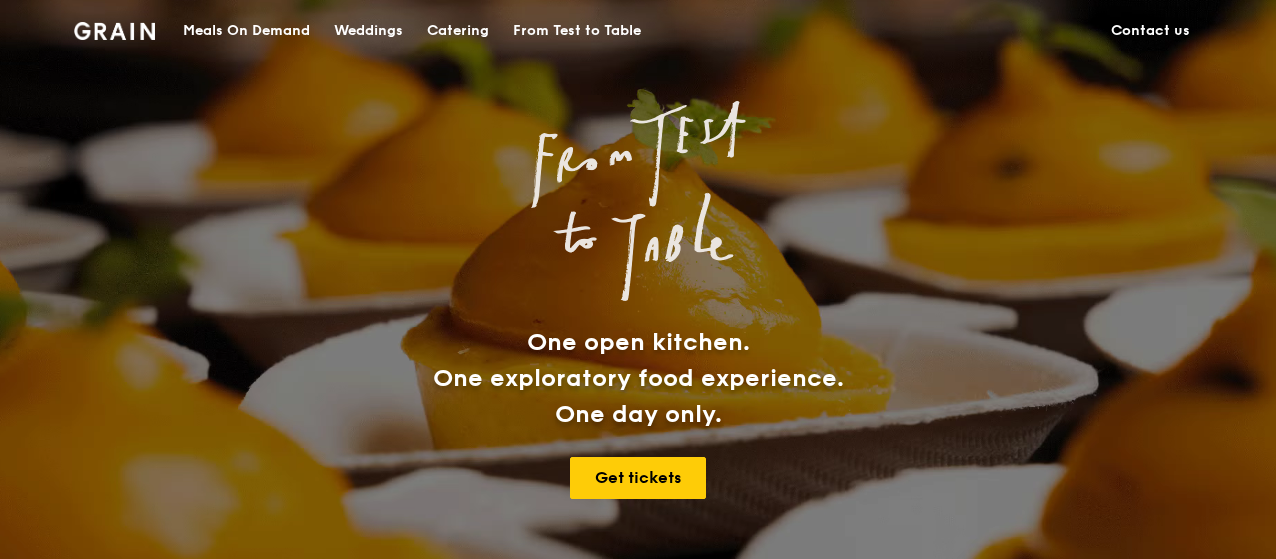 scroll, scrollTop: 0, scrollLeft: 0, axis: both 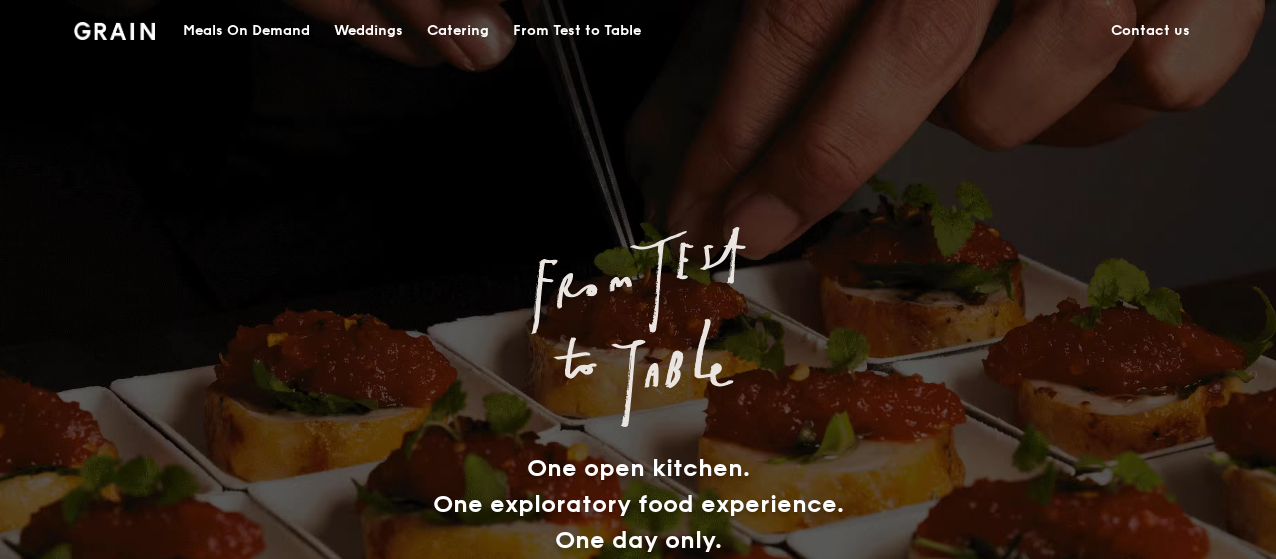 click on "Catering" at bounding box center [458, 31] 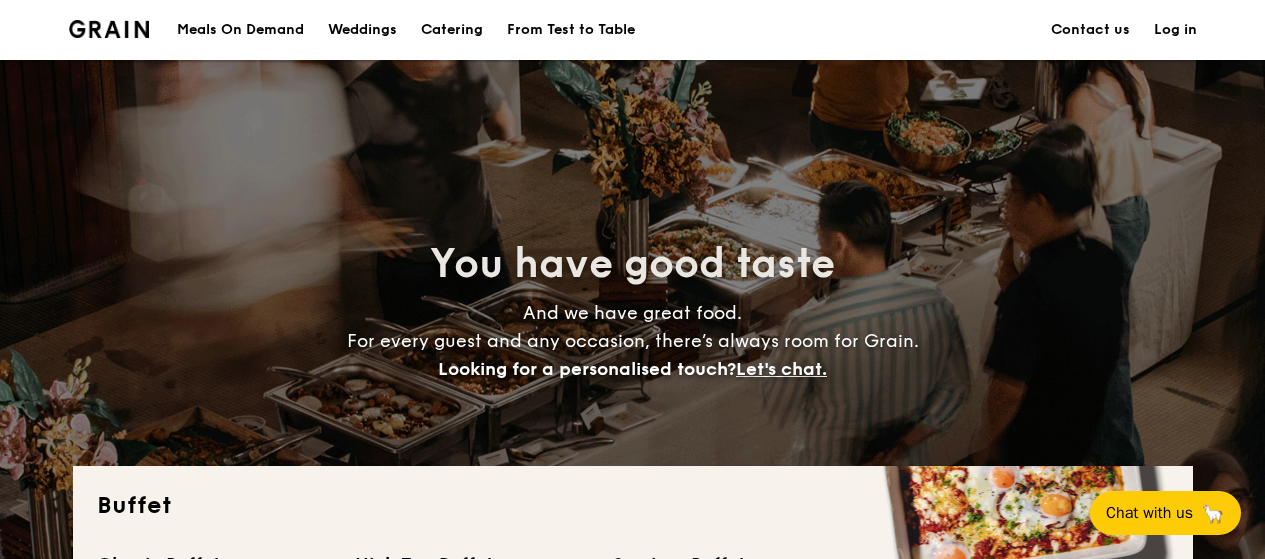 scroll, scrollTop: 0, scrollLeft: 0, axis: both 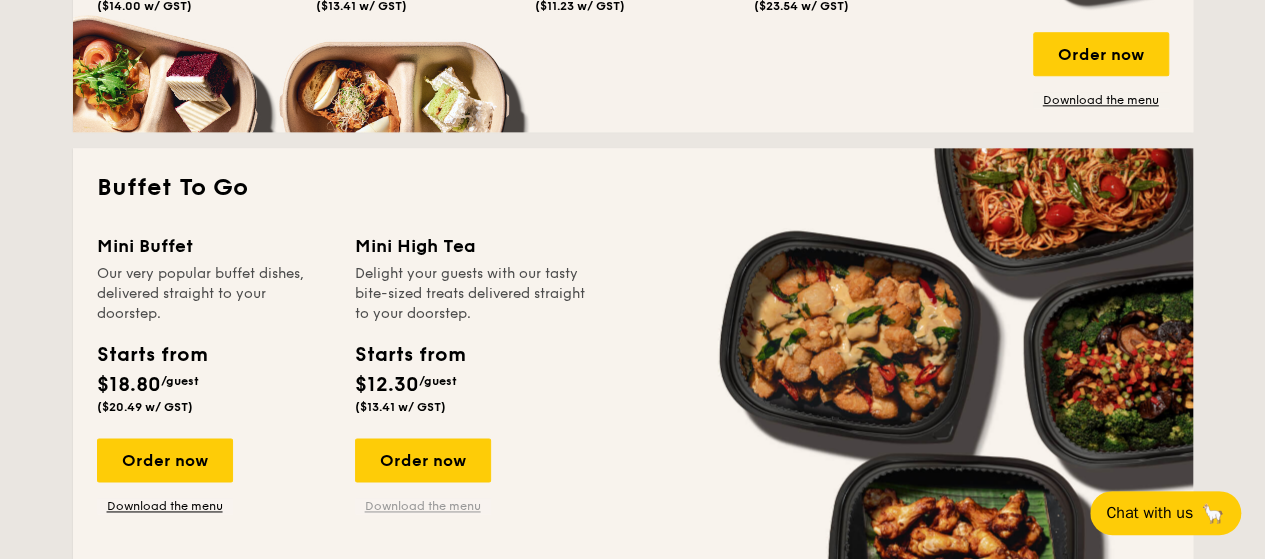 click on "Download the menu" at bounding box center (423, 506) 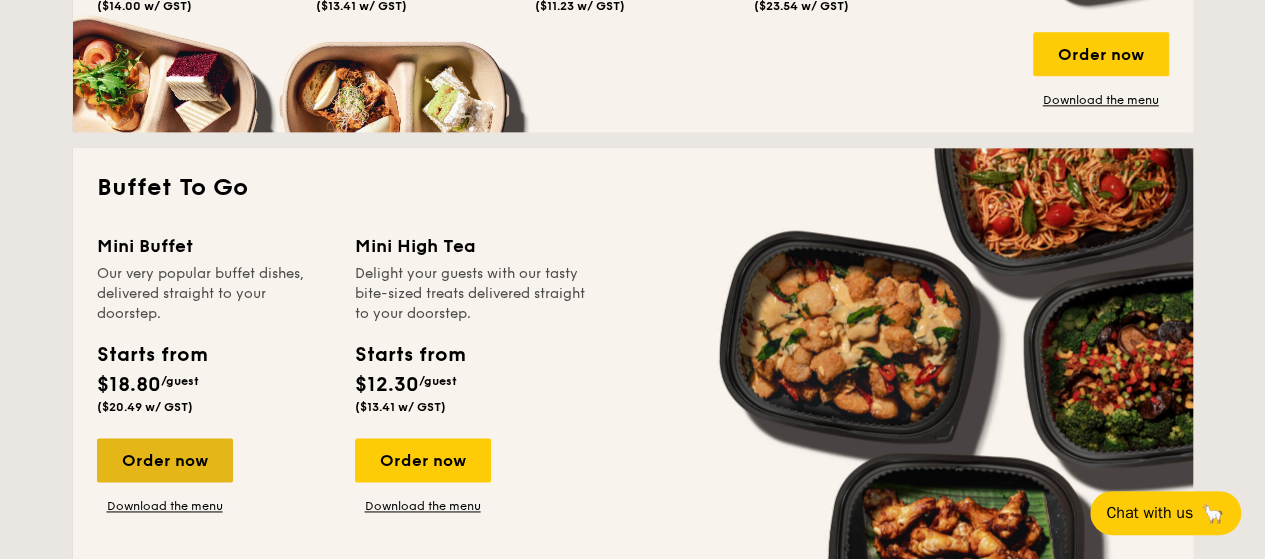 click on "Order now" at bounding box center (165, 460) 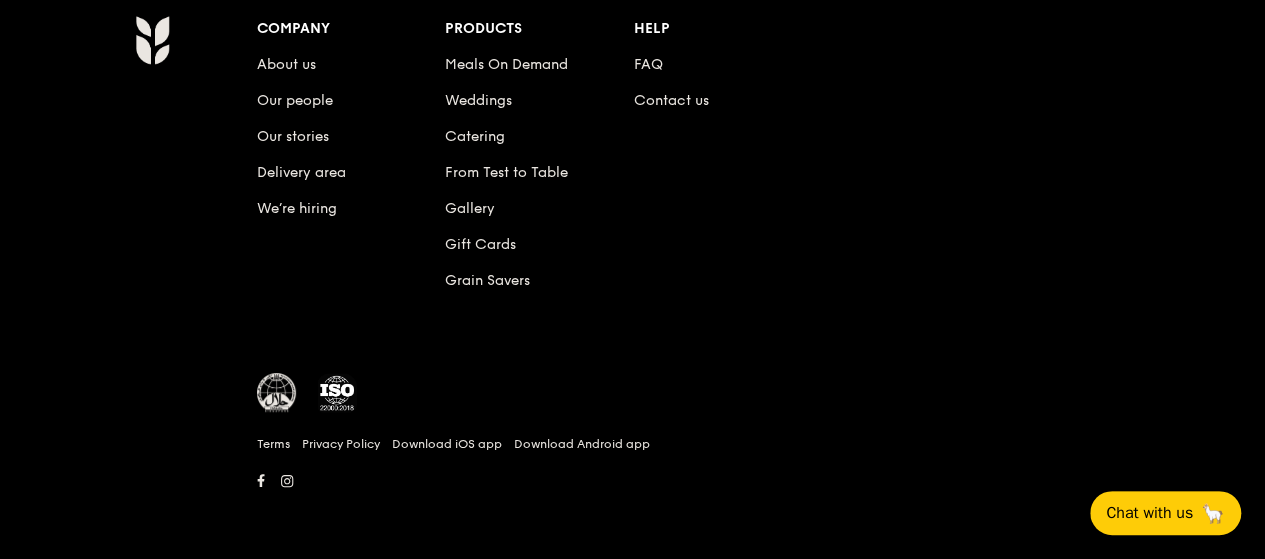 scroll, scrollTop: 0, scrollLeft: 0, axis: both 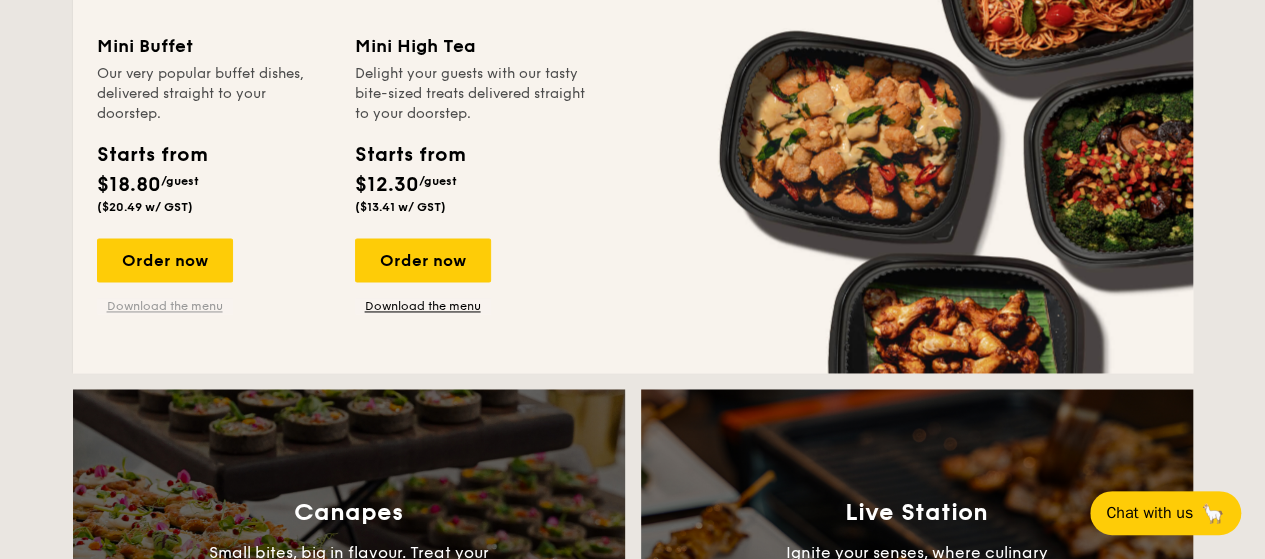 click on "Download the menu" at bounding box center [165, 306] 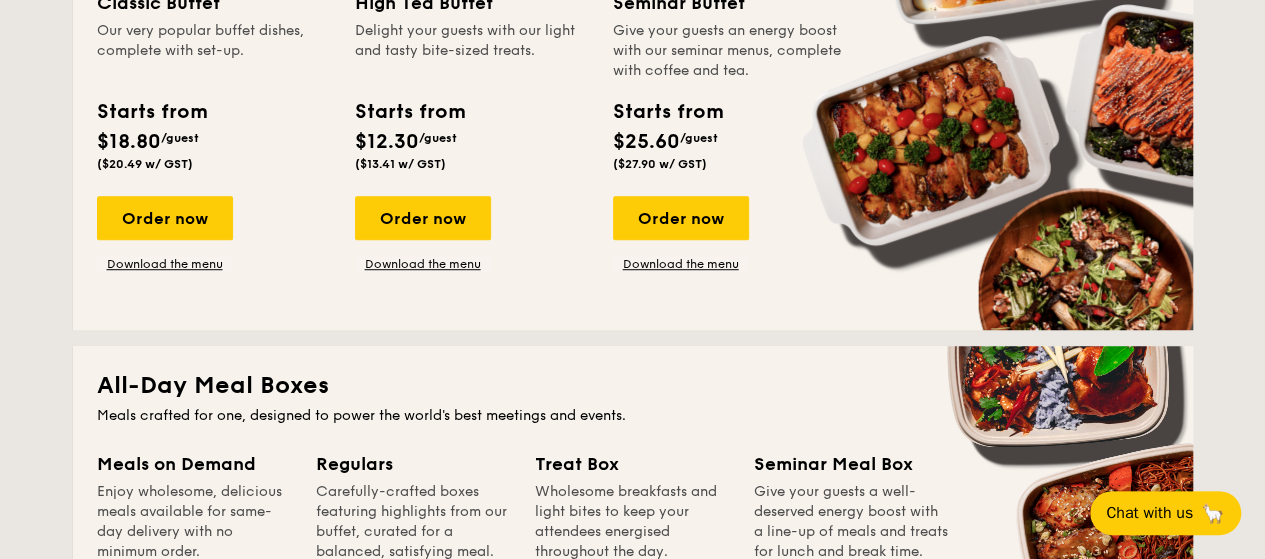 scroll, scrollTop: 400, scrollLeft: 0, axis: vertical 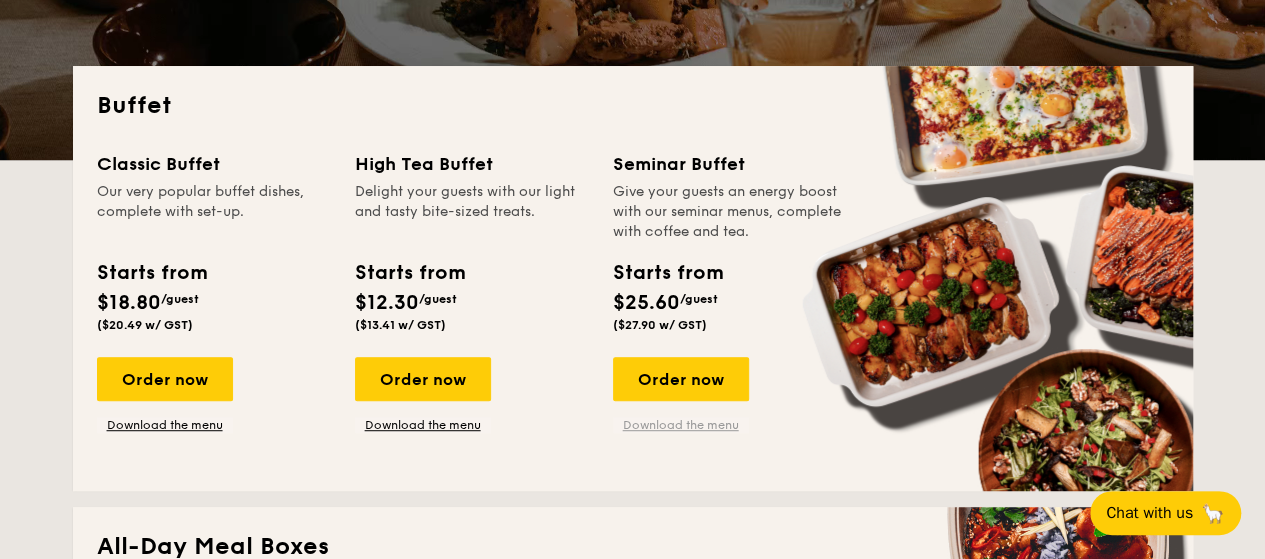 click on "Download the menu" at bounding box center (681, 425) 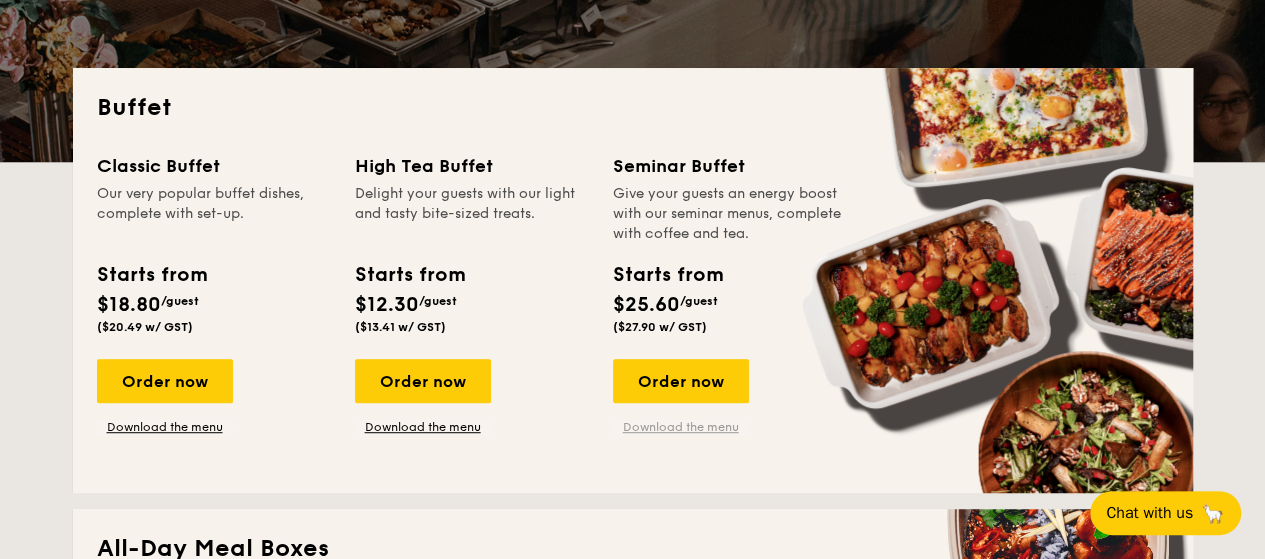 scroll, scrollTop: 400, scrollLeft: 0, axis: vertical 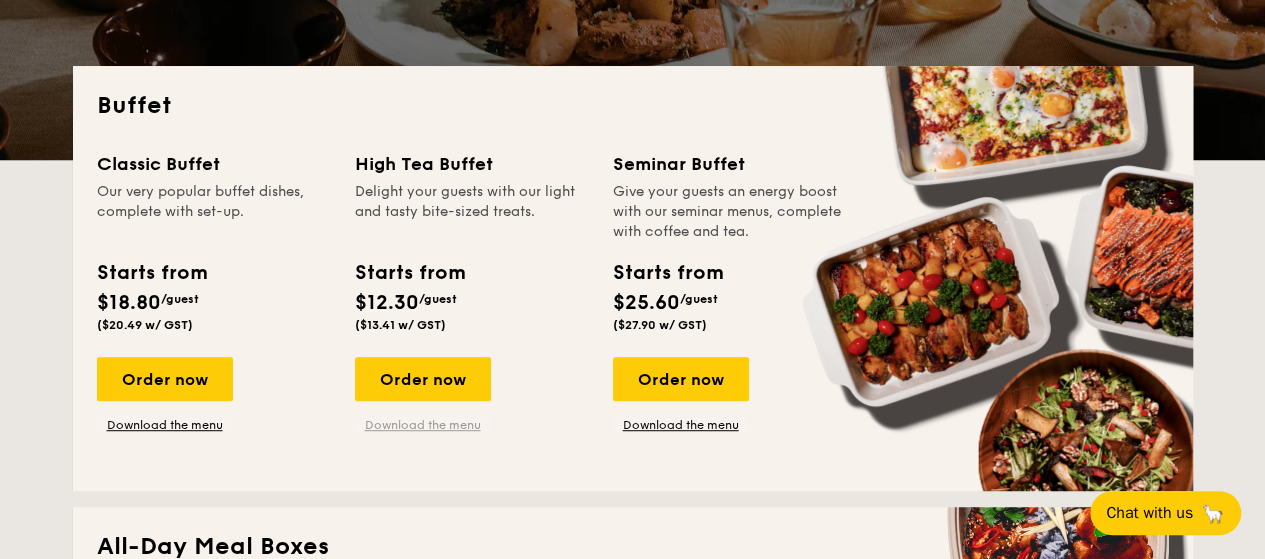 click on "Download the menu" at bounding box center (423, 425) 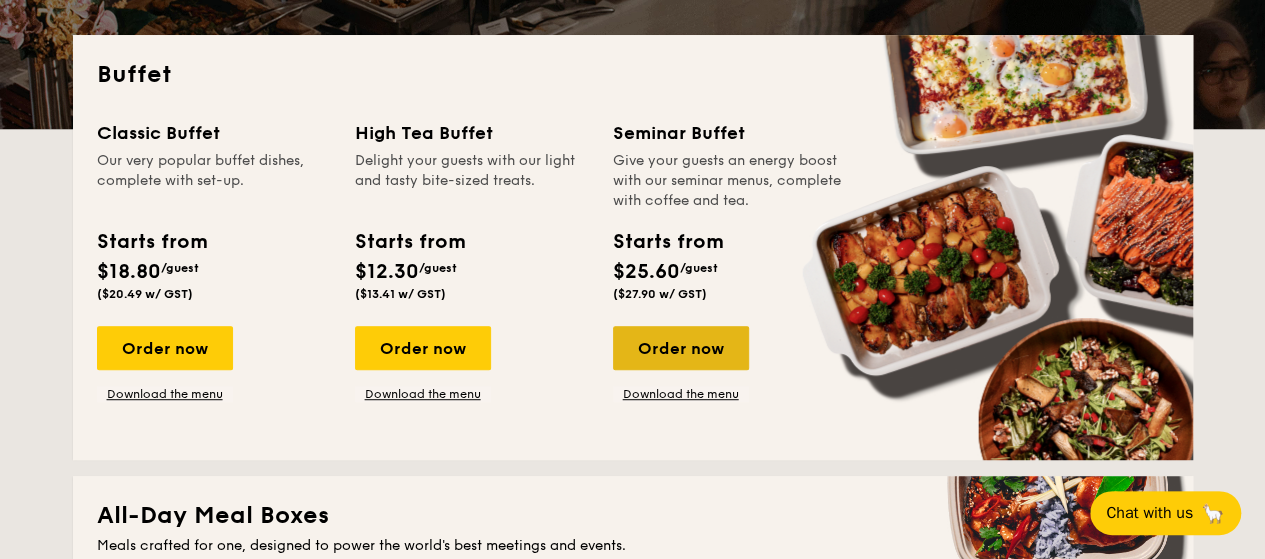 scroll, scrollTop: 400, scrollLeft: 0, axis: vertical 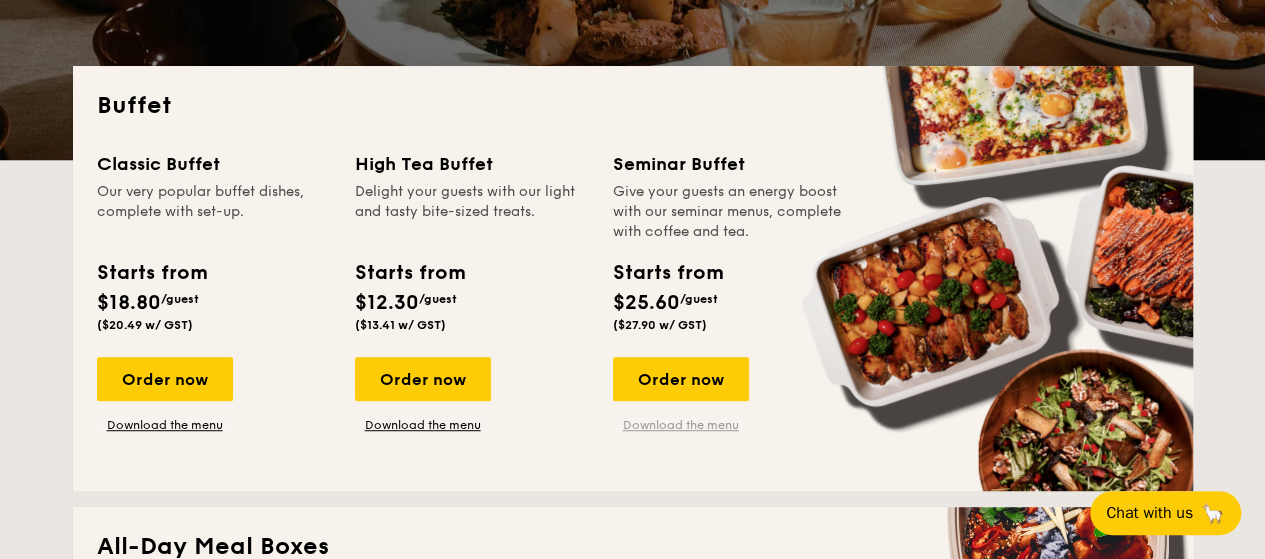 click on "Download the menu" at bounding box center [681, 425] 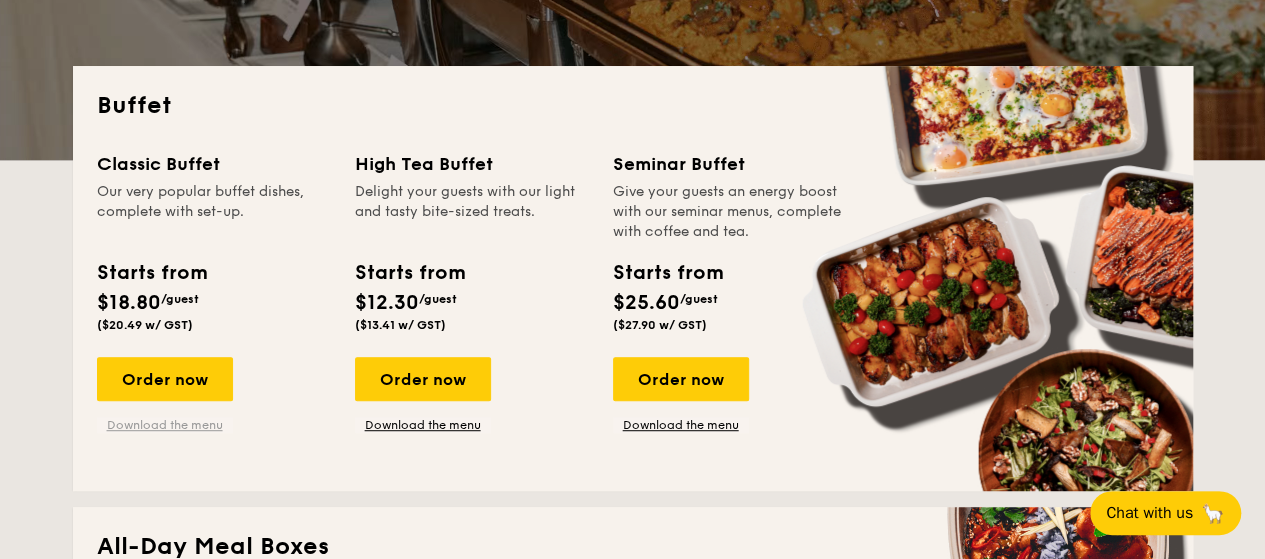 click on "Download the menu" at bounding box center [165, 425] 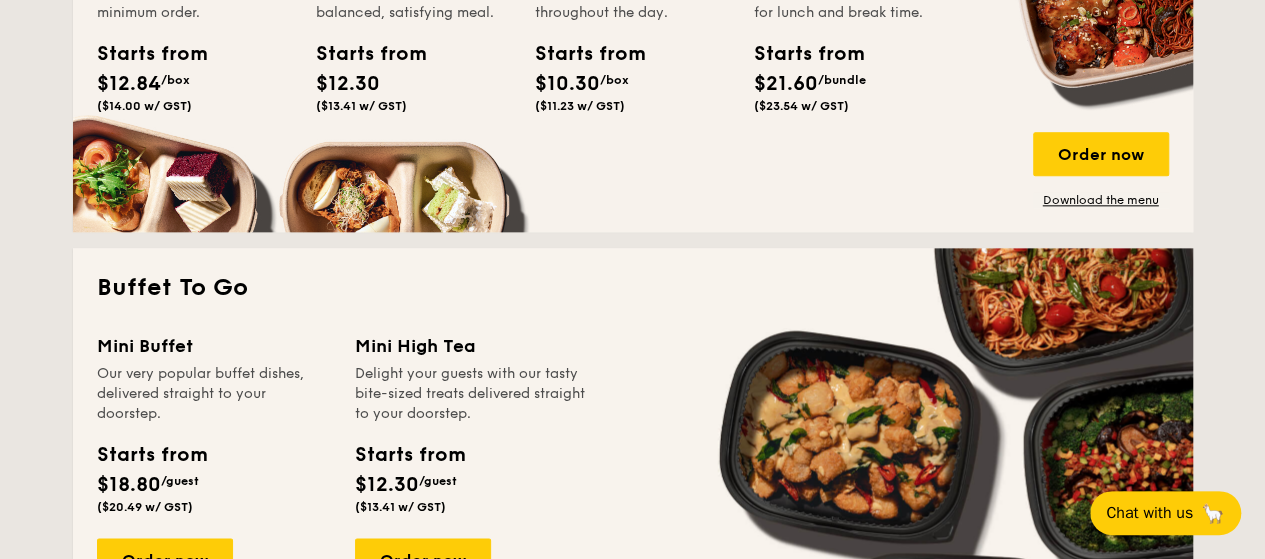 scroll, scrollTop: 1300, scrollLeft: 0, axis: vertical 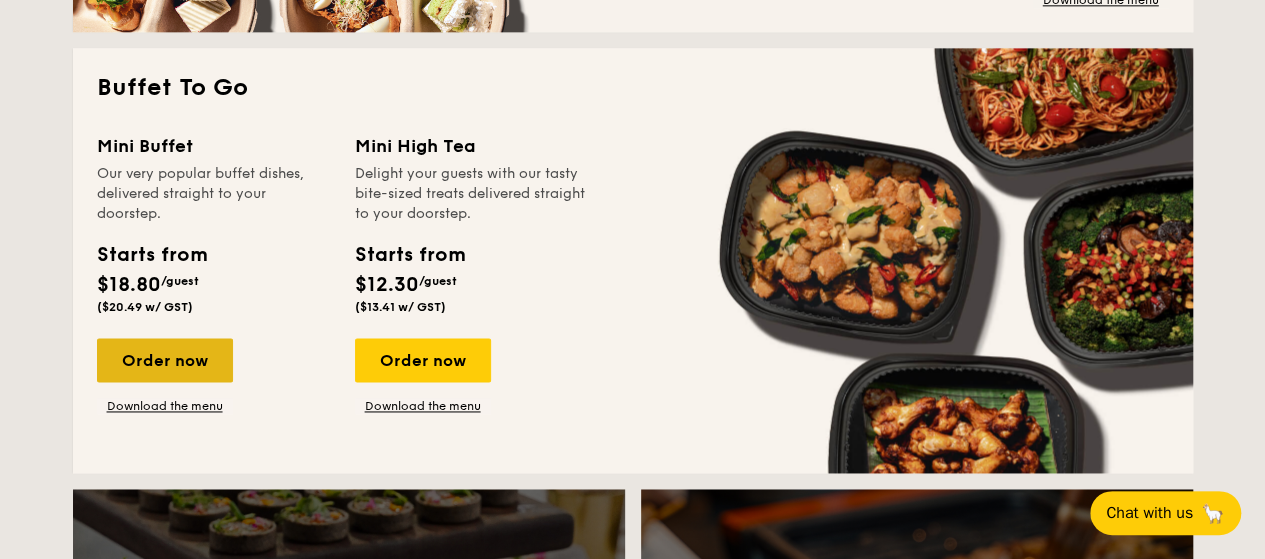 click on "Order now" at bounding box center (165, 360) 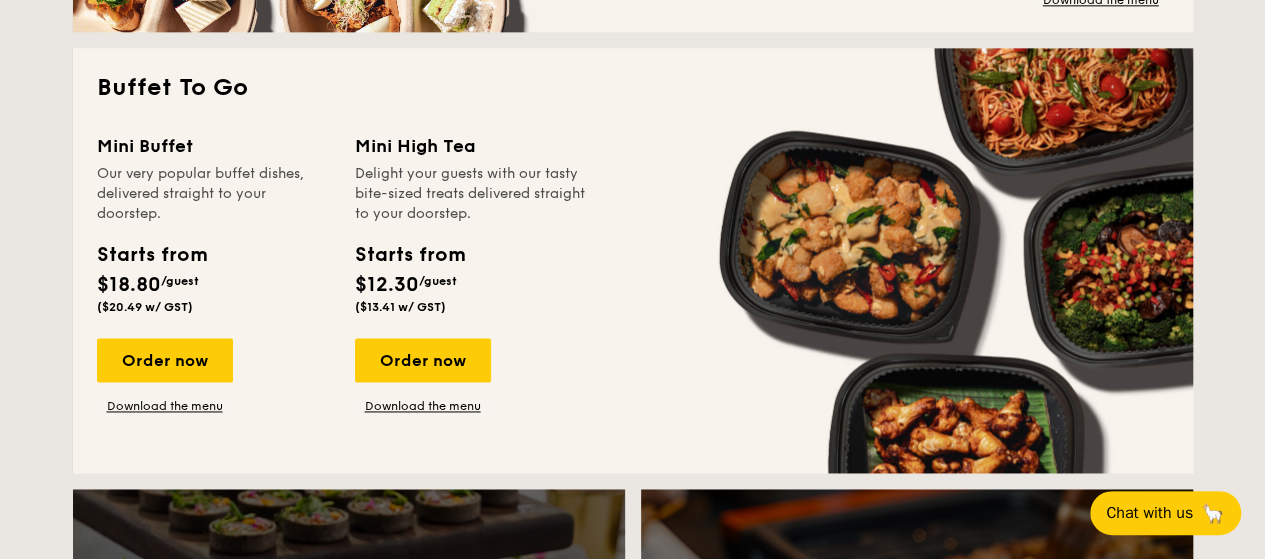 scroll, scrollTop: 0, scrollLeft: 0, axis: both 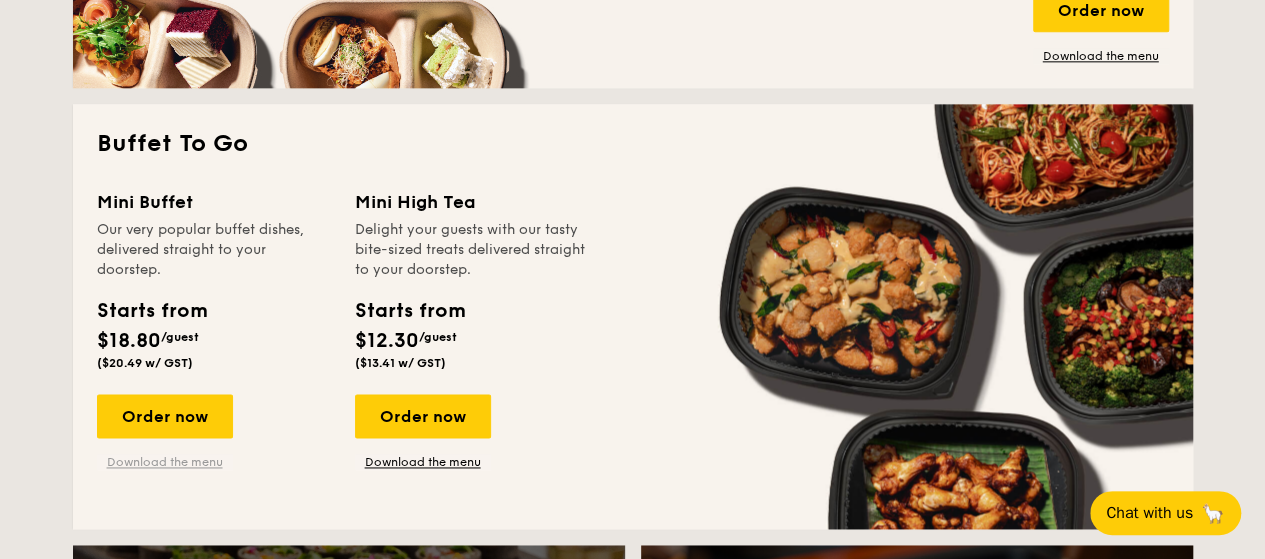 click on "Download the menu" at bounding box center [165, 462] 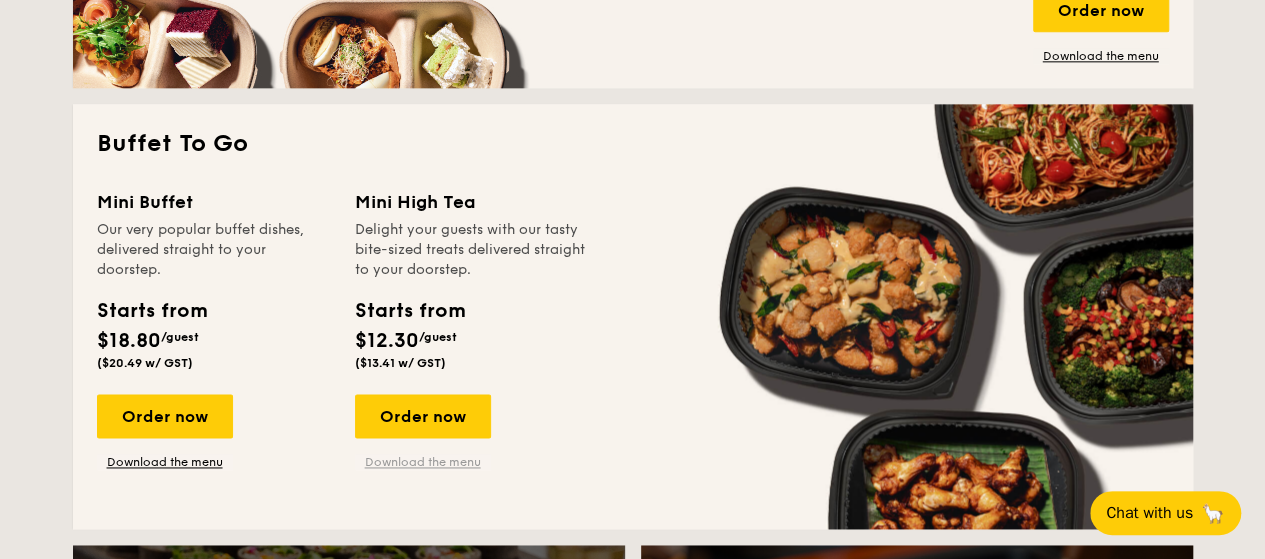 click on "Download the menu" at bounding box center (423, 462) 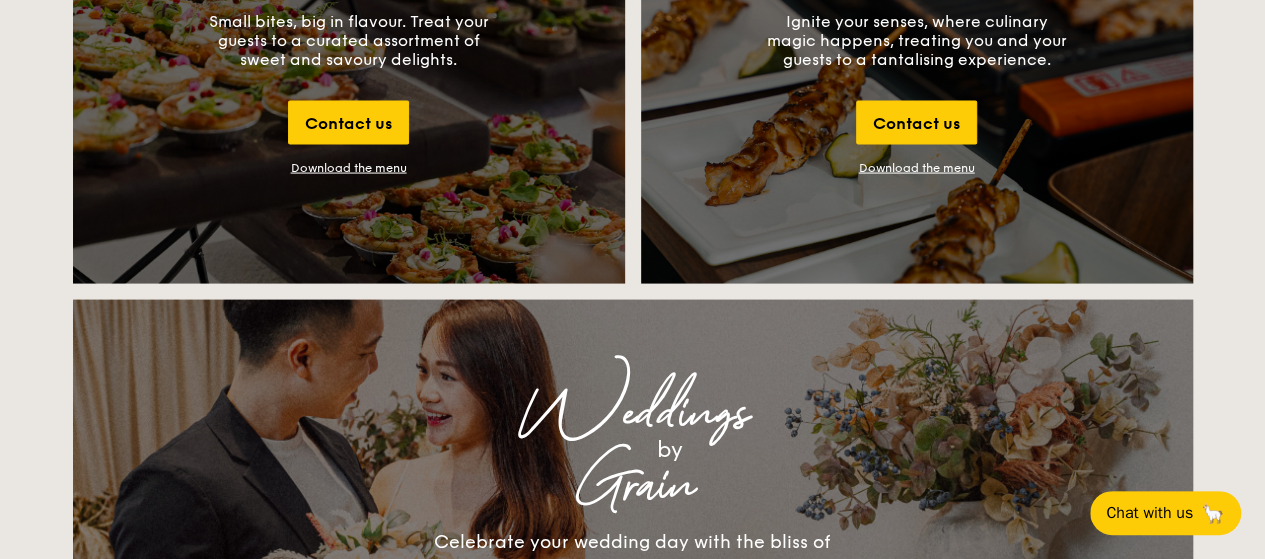 scroll, scrollTop: 2344, scrollLeft: 0, axis: vertical 